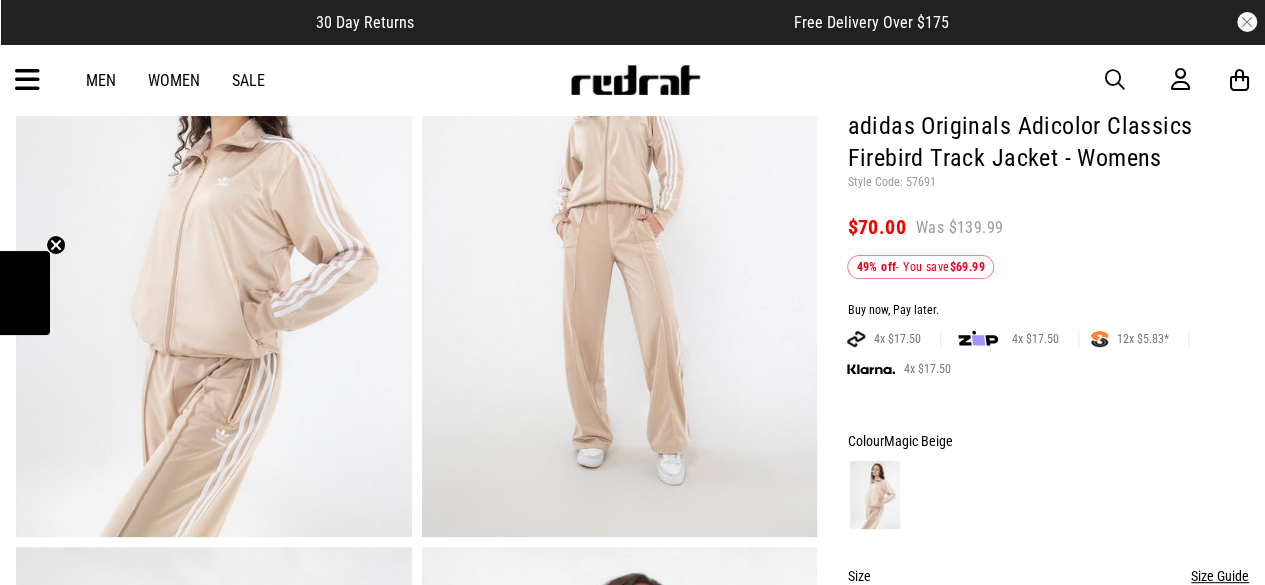 scroll, scrollTop: 194, scrollLeft: 0, axis: vertical 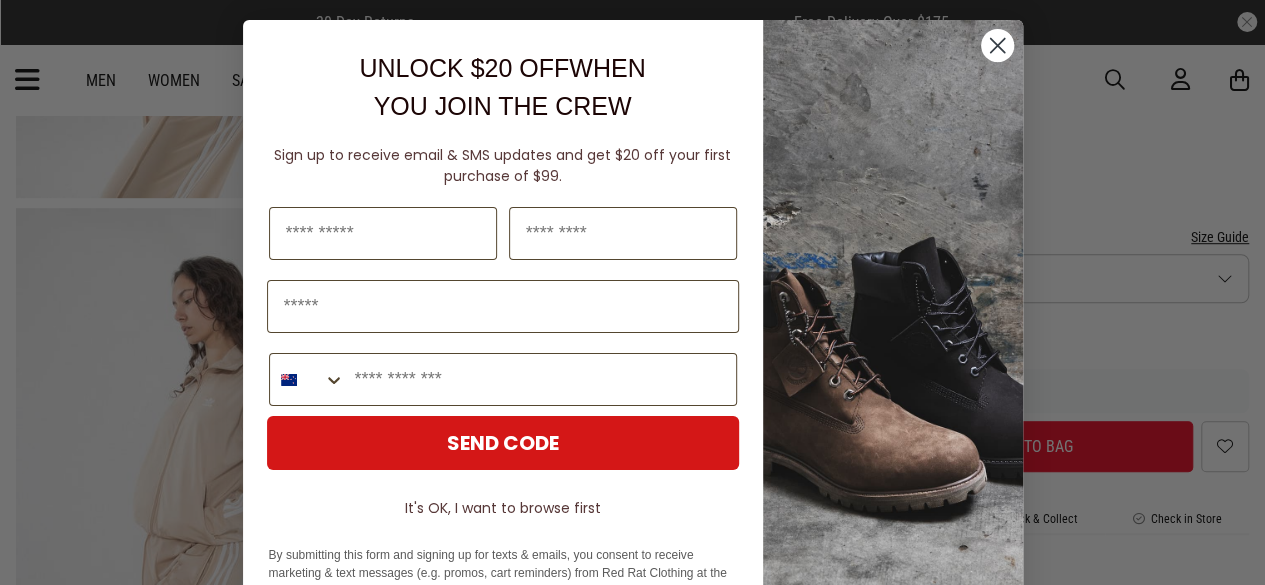 click on "Close dialog UNLOCK $20 OFF  WHEN
YOU JOIN THE CREW Sign up to receive email & SMS updates and get $20 off your first purchase of $99. Last Name Phone Number SEND CODE It's OK, I want to browse first By submitting this form and signing up for texts & emails, you consent to receive marketing & text messages (e.g. promos, cart reminders) from Red Rat Clothing at the number & email address provided, including messages sent by autodialer. Consent is not a condition of purchase. Msg & data rates may apply. Msg frequency varies. Unsubscribe at any time by replying STOP or clicking the unsubscribe link (where available).  Privacy Policy  &  Terms . ******" at bounding box center [632, 292] 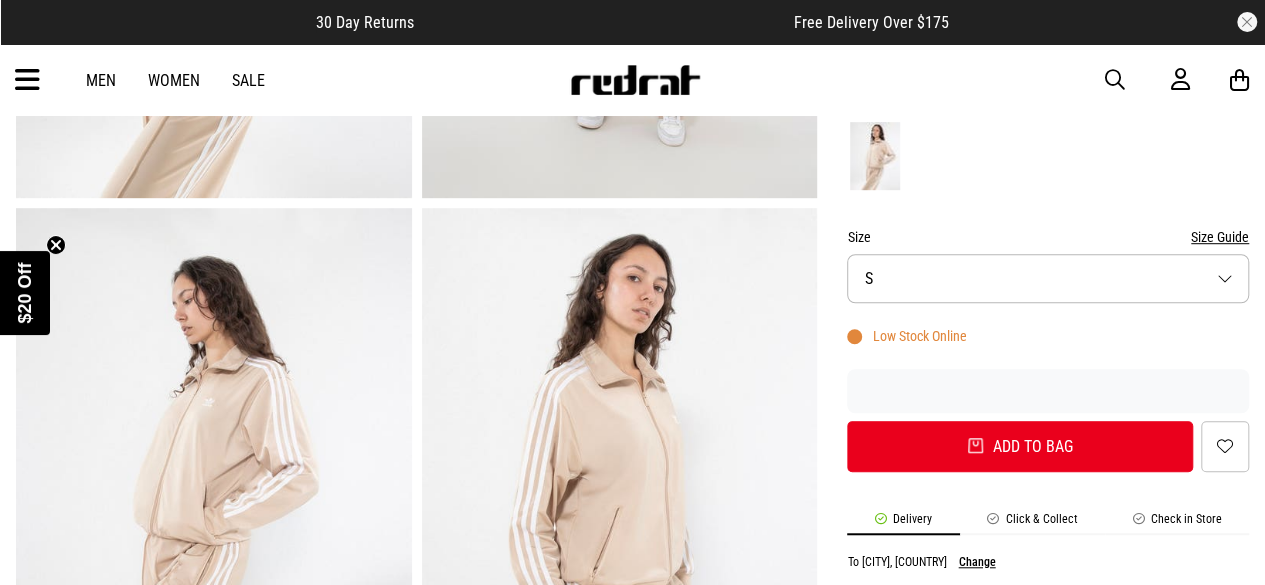 click on "Size S" at bounding box center (1048, 278) 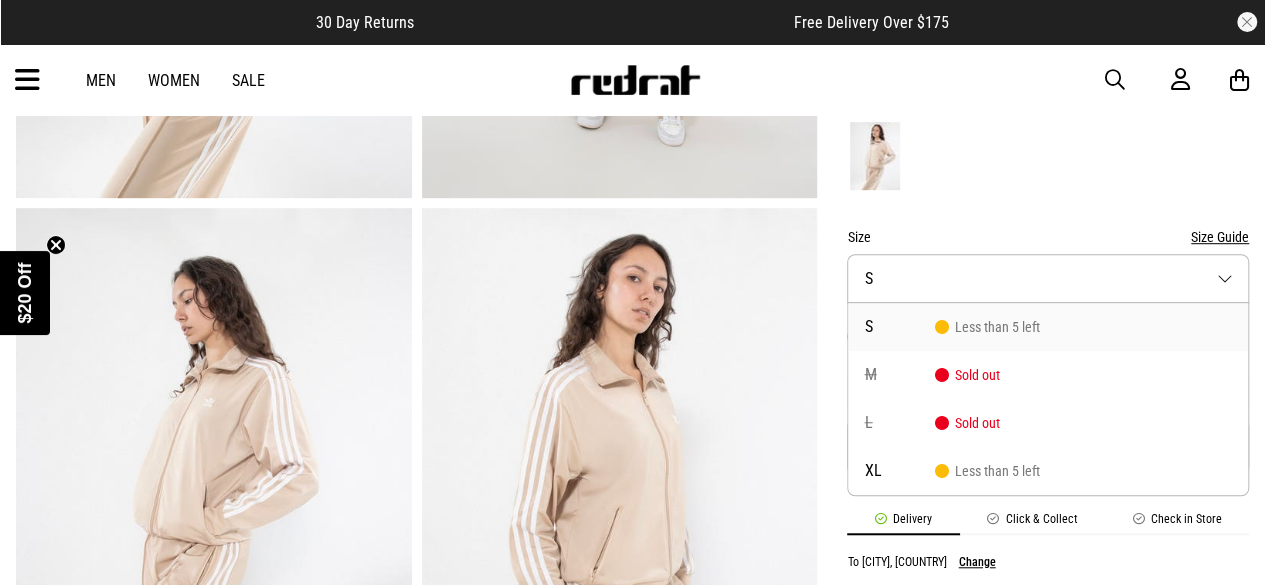 click on "Size S" at bounding box center [1048, 278] 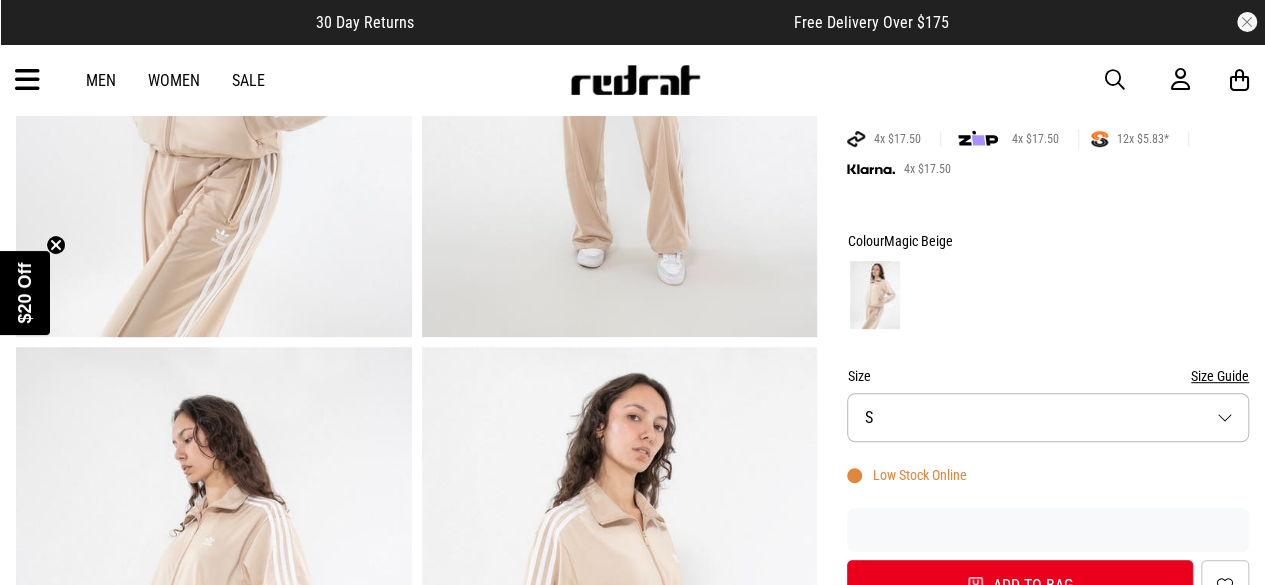 scroll, scrollTop: 518, scrollLeft: 0, axis: vertical 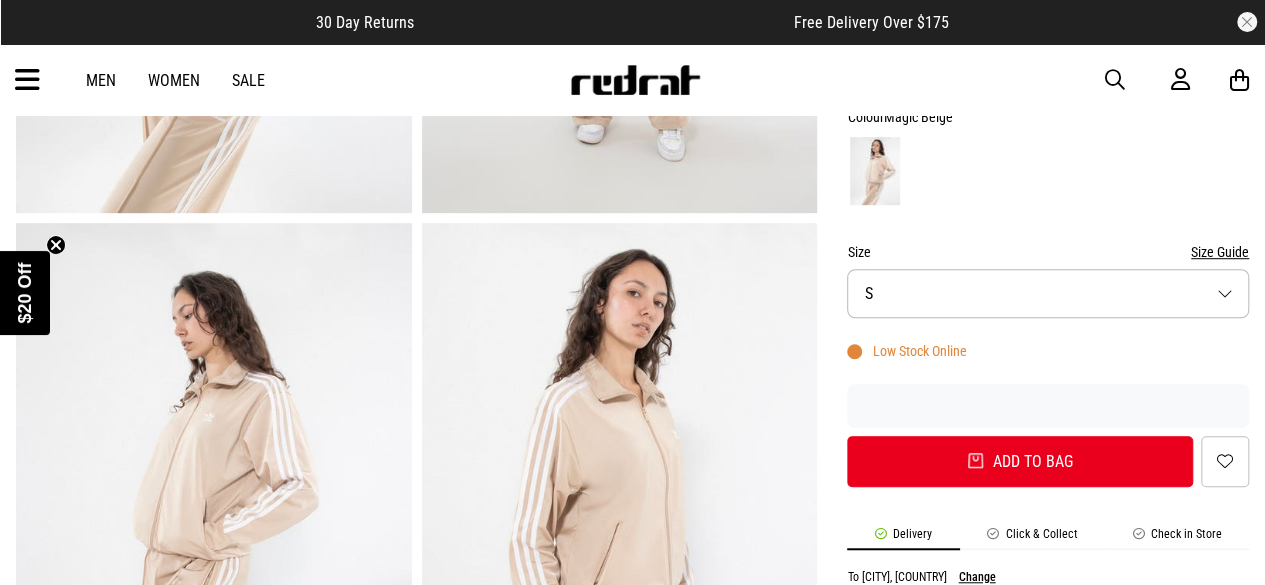 drag, startPoint x: 965, startPoint y: 370, endPoint x: 1133, endPoint y: 251, distance: 205.87617 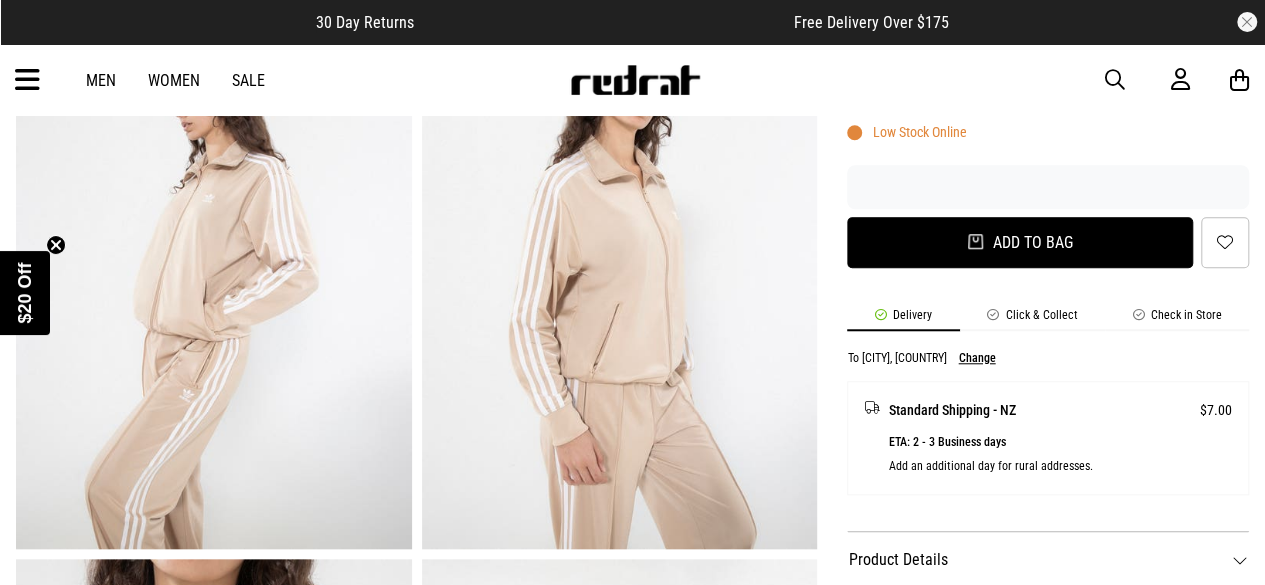 scroll, scrollTop: 738, scrollLeft: 0, axis: vertical 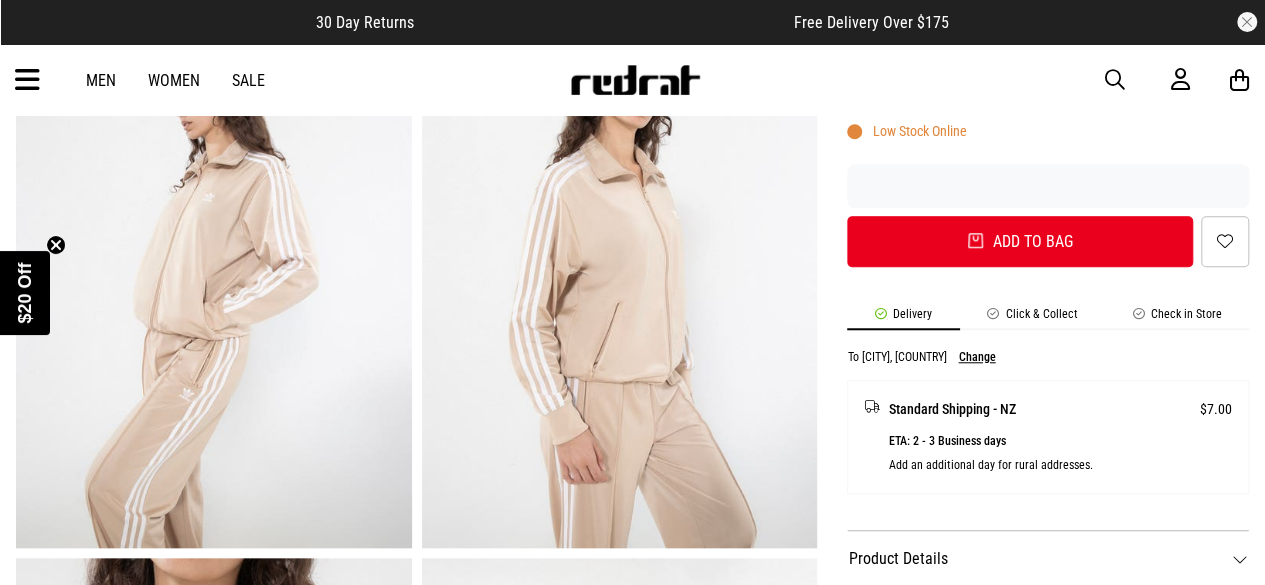 click on "Click & Collect" at bounding box center (1032, 318) 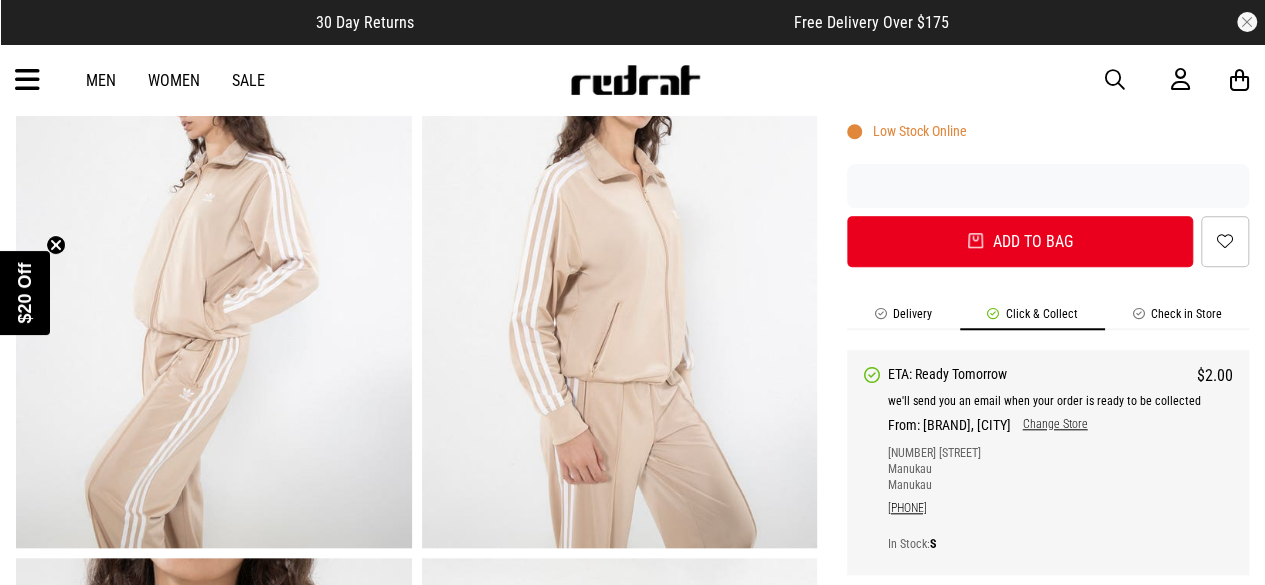 click on "Change Store" at bounding box center [1048, 425] 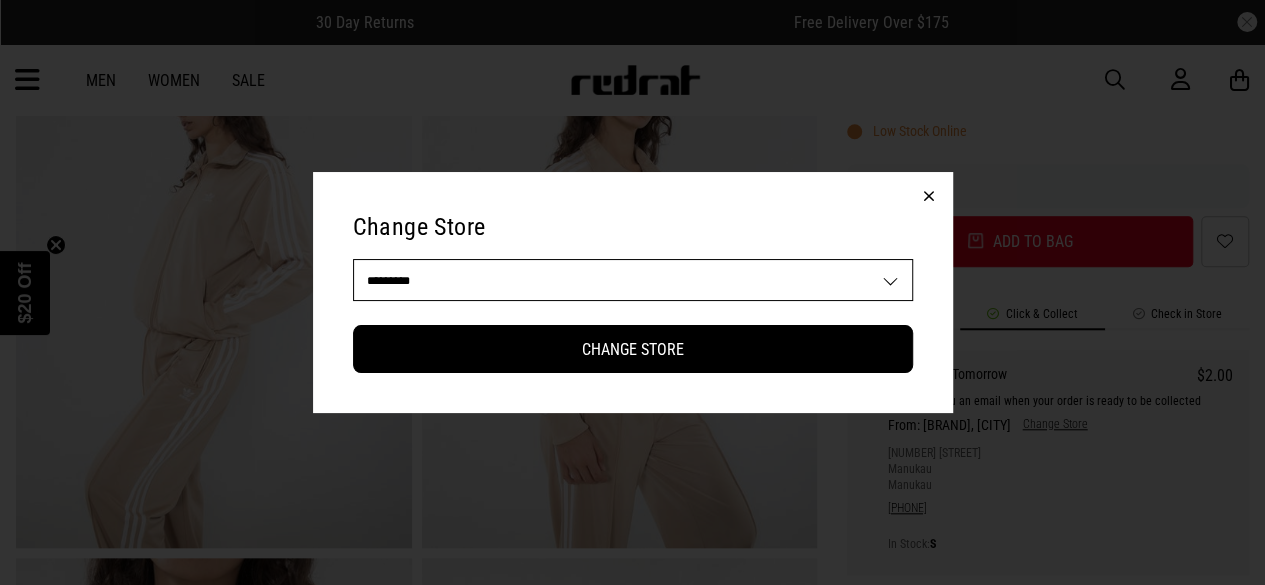 click on "**********" at bounding box center [633, 280] 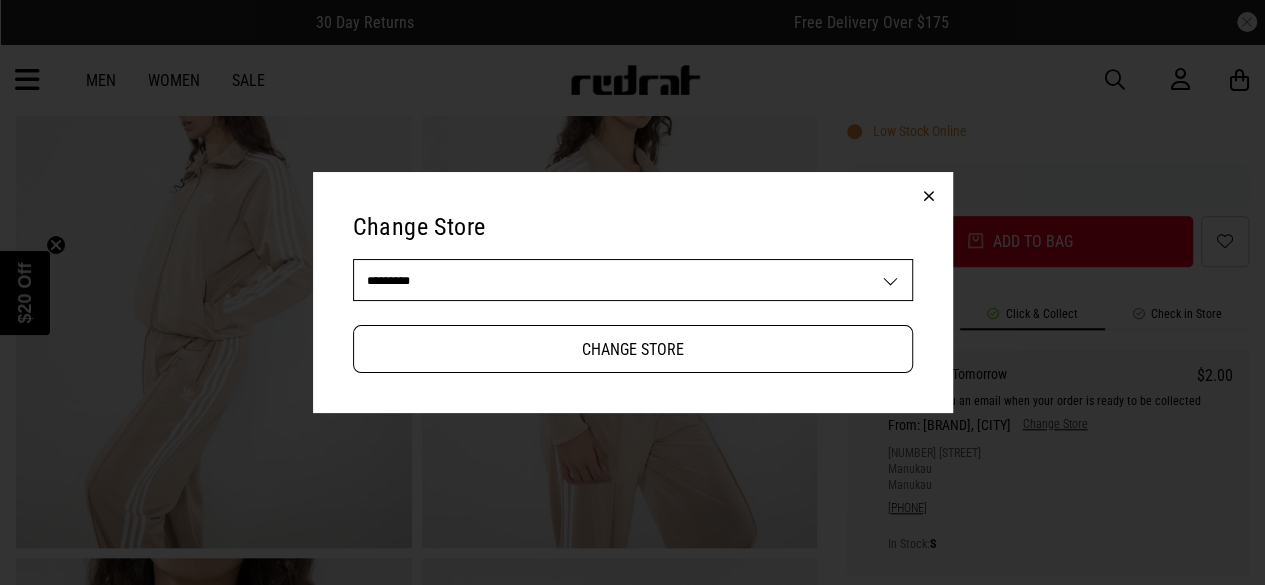 click on "Change Store" at bounding box center (633, 349) 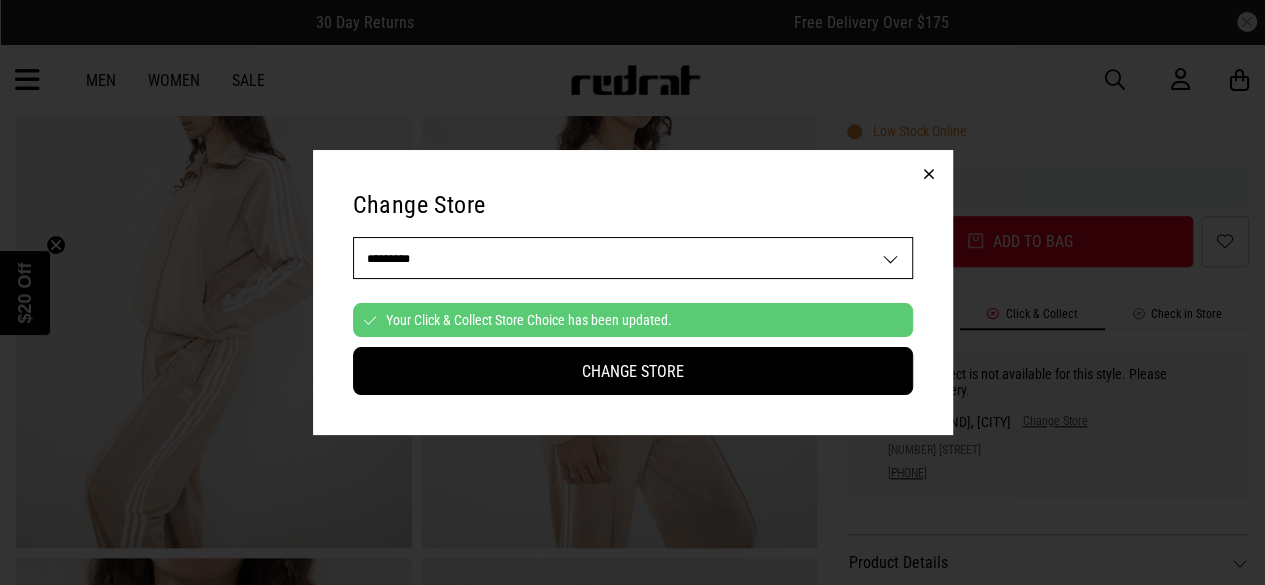 click at bounding box center (929, 174) 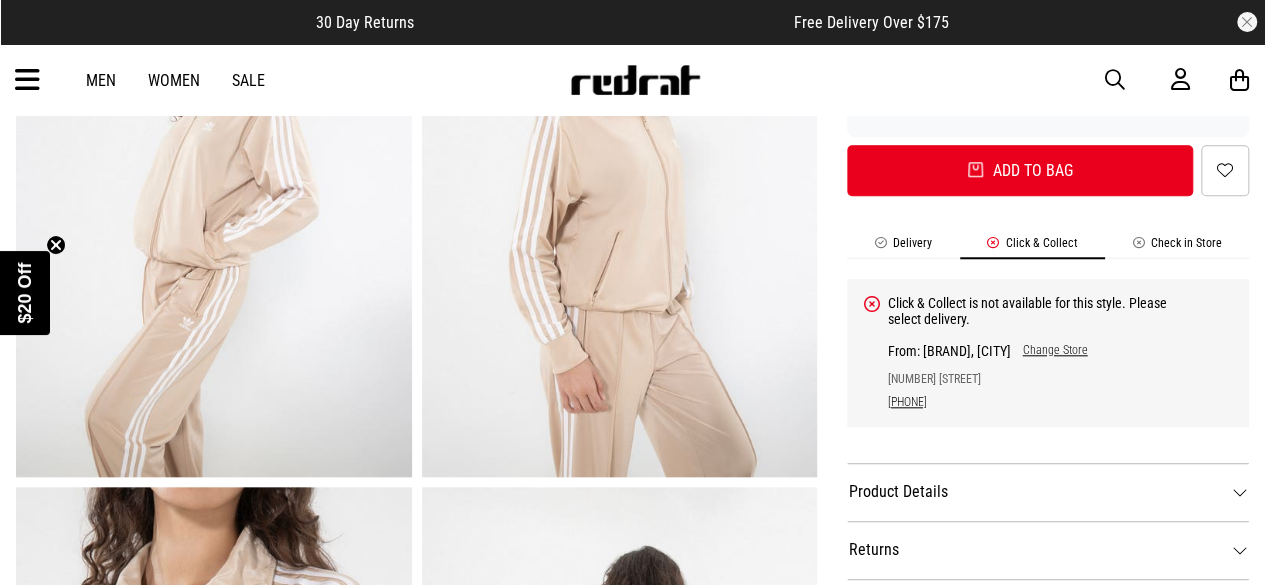 scroll, scrollTop: 847, scrollLeft: 0, axis: vertical 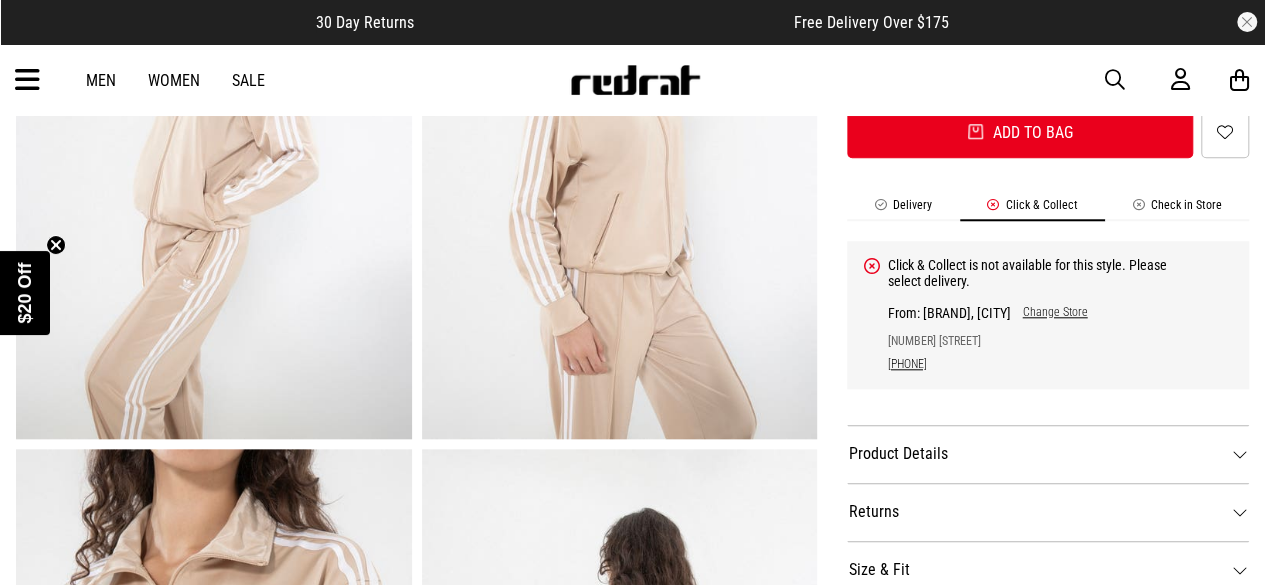 click on "Change Store" at bounding box center [1048, 313] 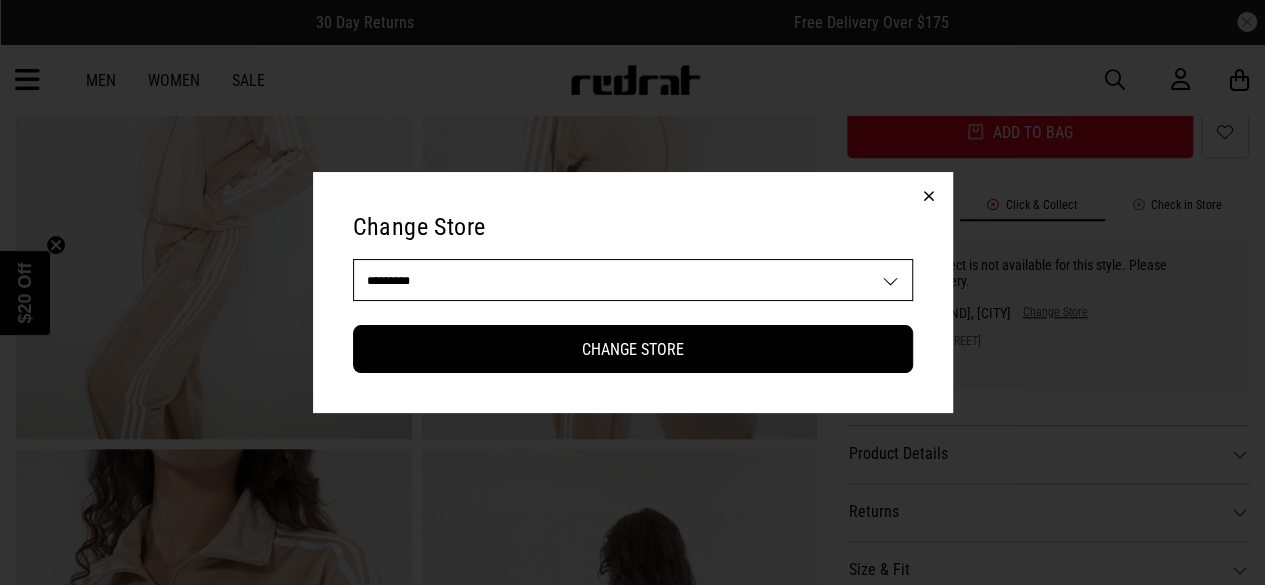 click on "**********" at bounding box center (633, 280) 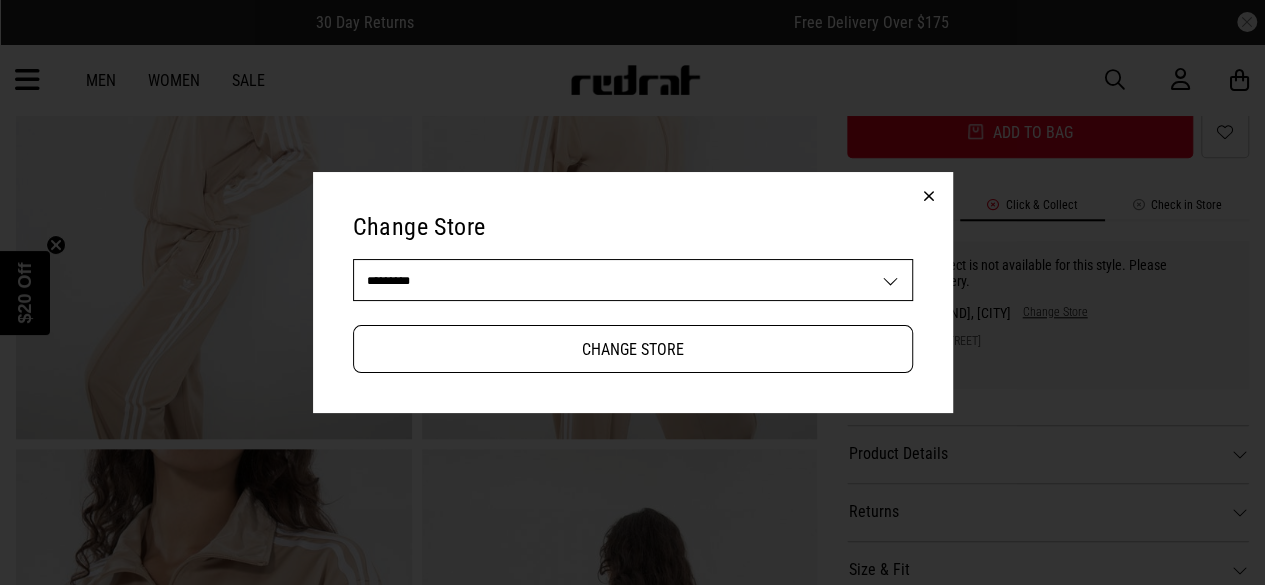 click on "Change Store" at bounding box center (633, 349) 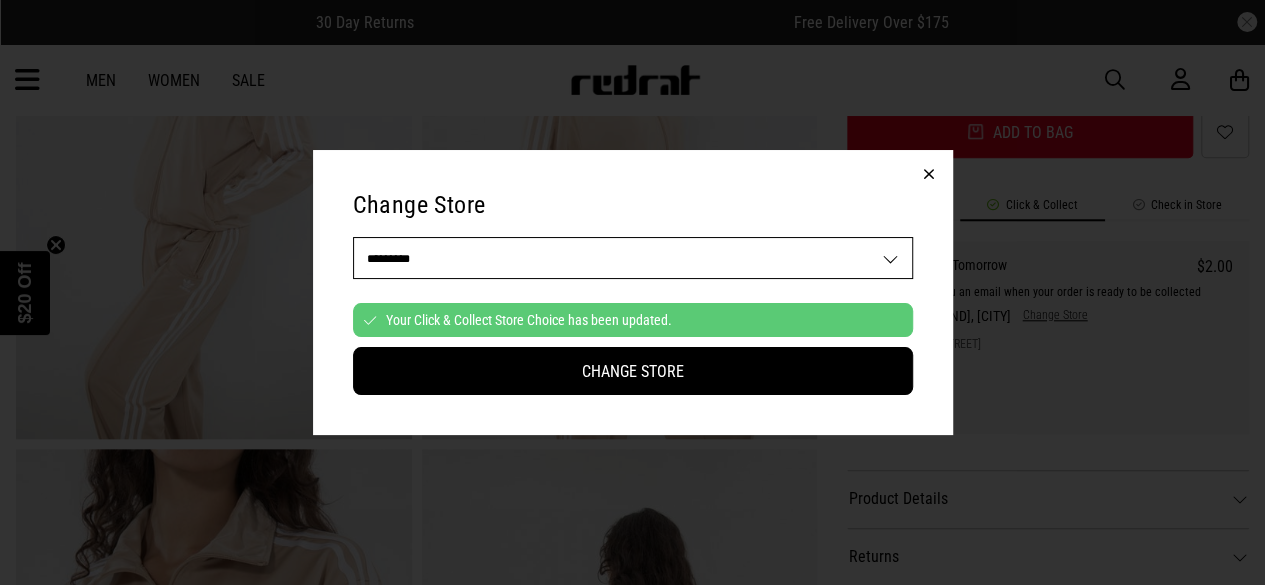 click at bounding box center (929, 174) 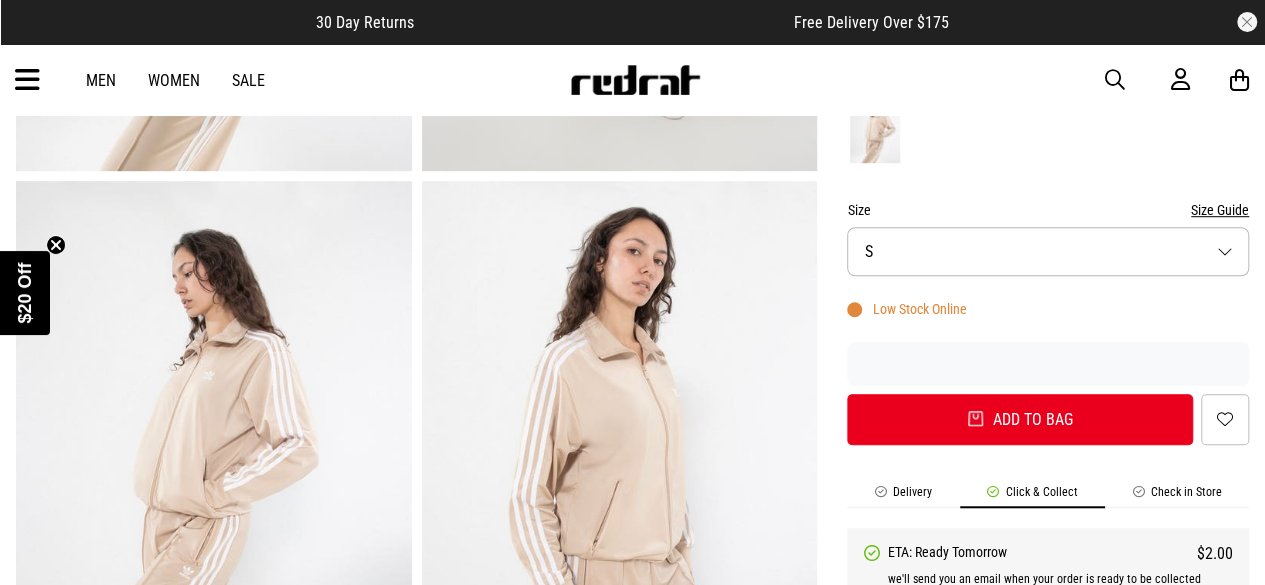 scroll, scrollTop: 559, scrollLeft: 0, axis: vertical 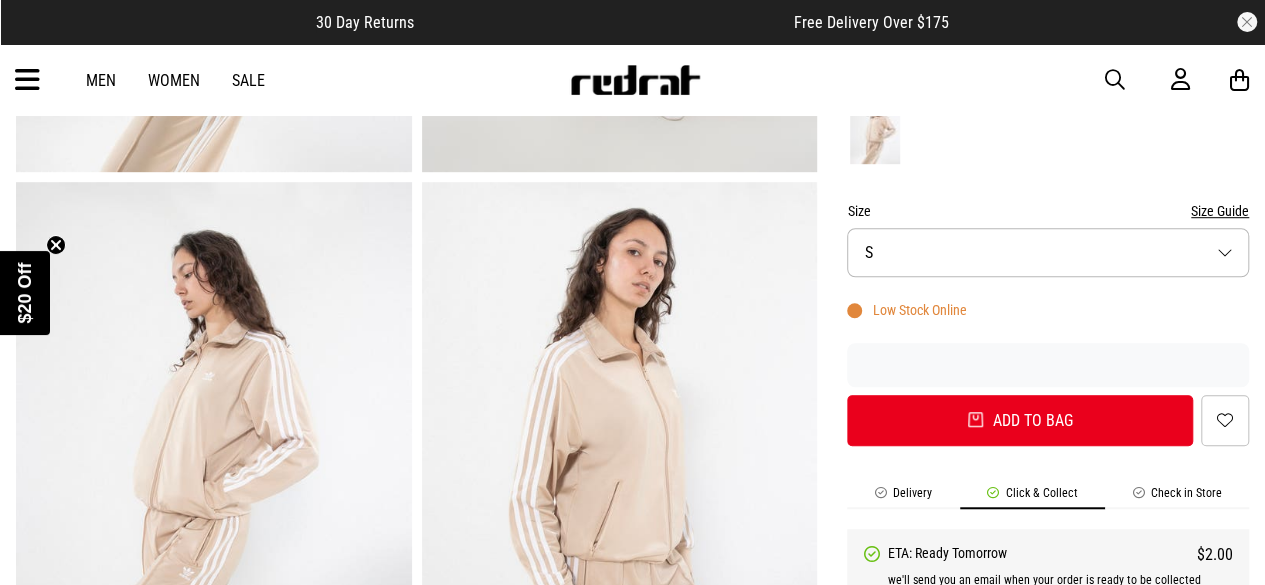 click on "Size S" at bounding box center [1048, 252] 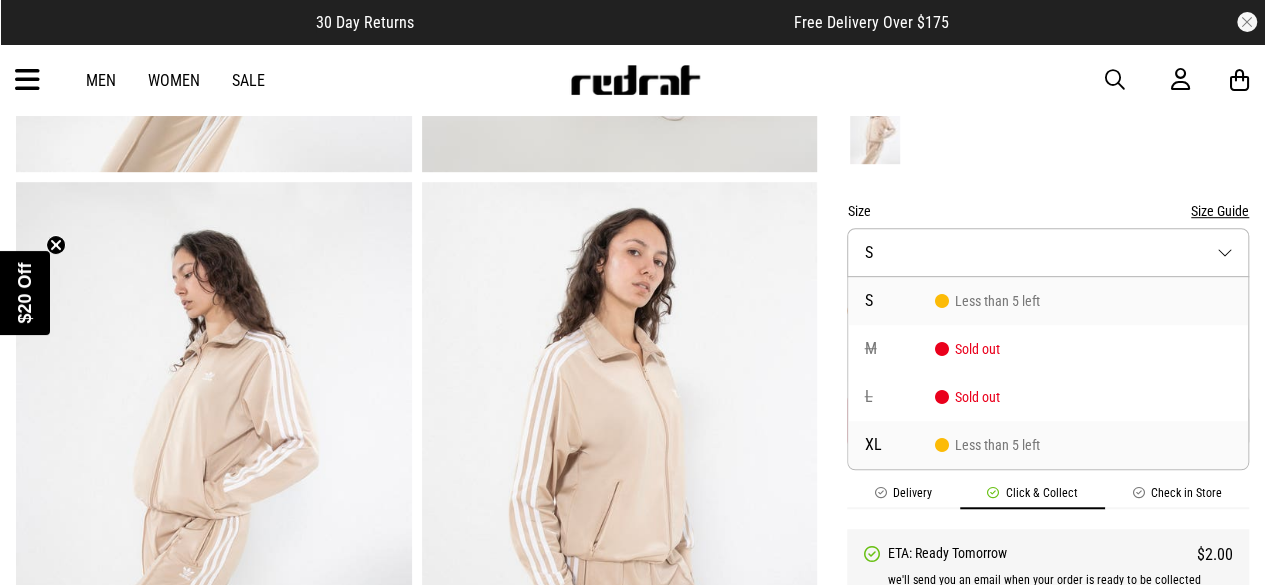 click at bounding box center [940, 444] 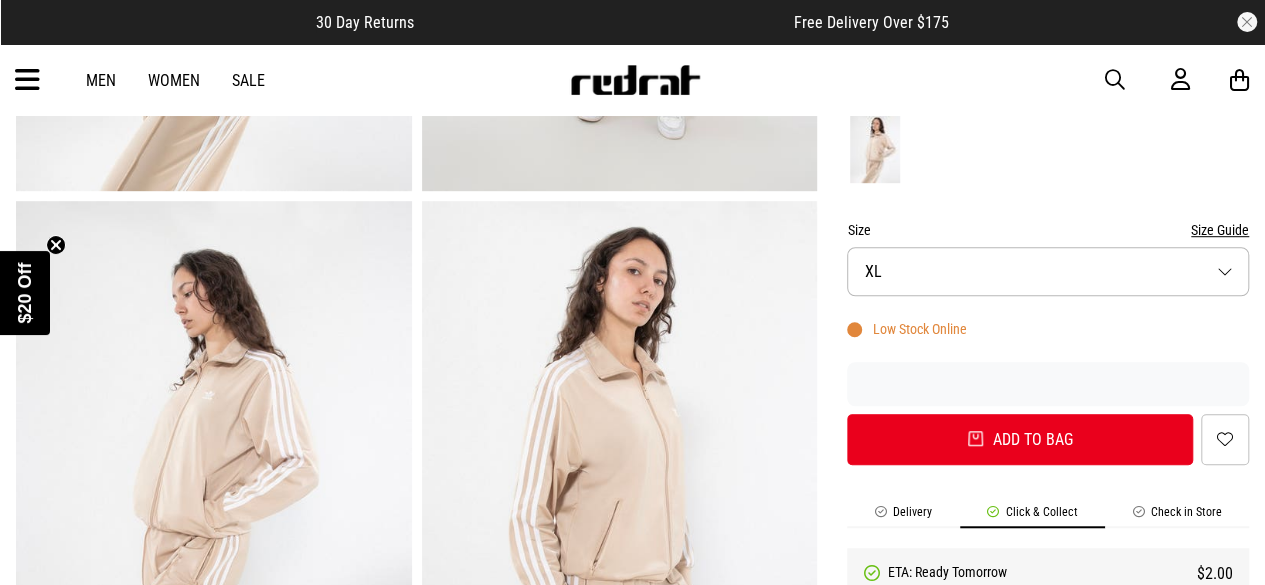 scroll, scrollTop: 541, scrollLeft: 0, axis: vertical 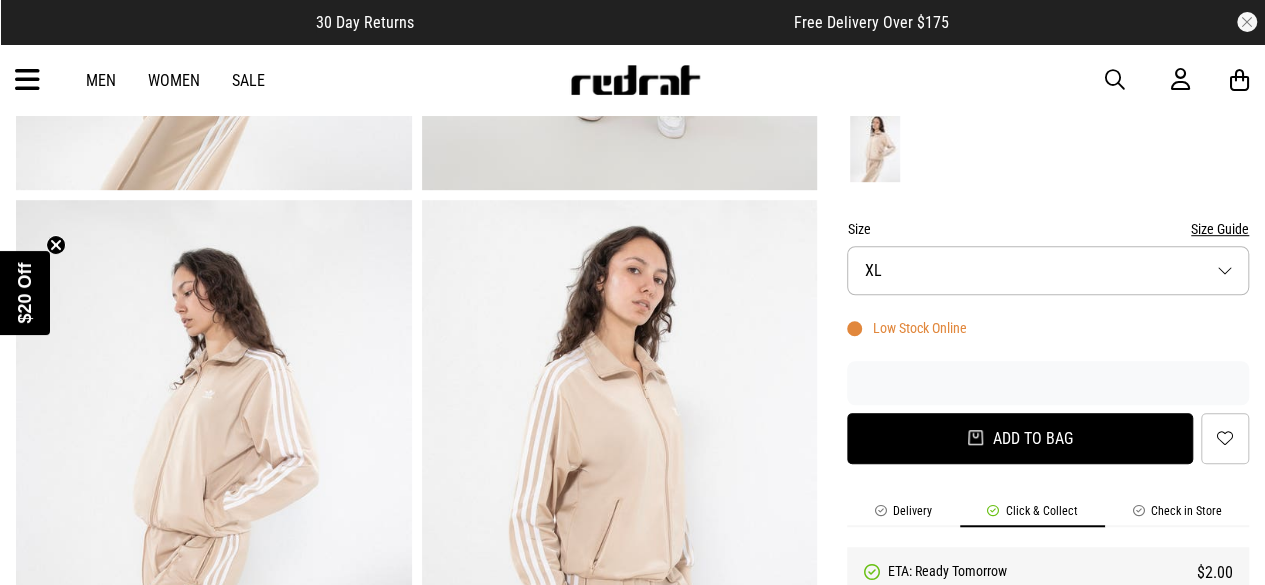 click on "Add to bag" at bounding box center (1020, 438) 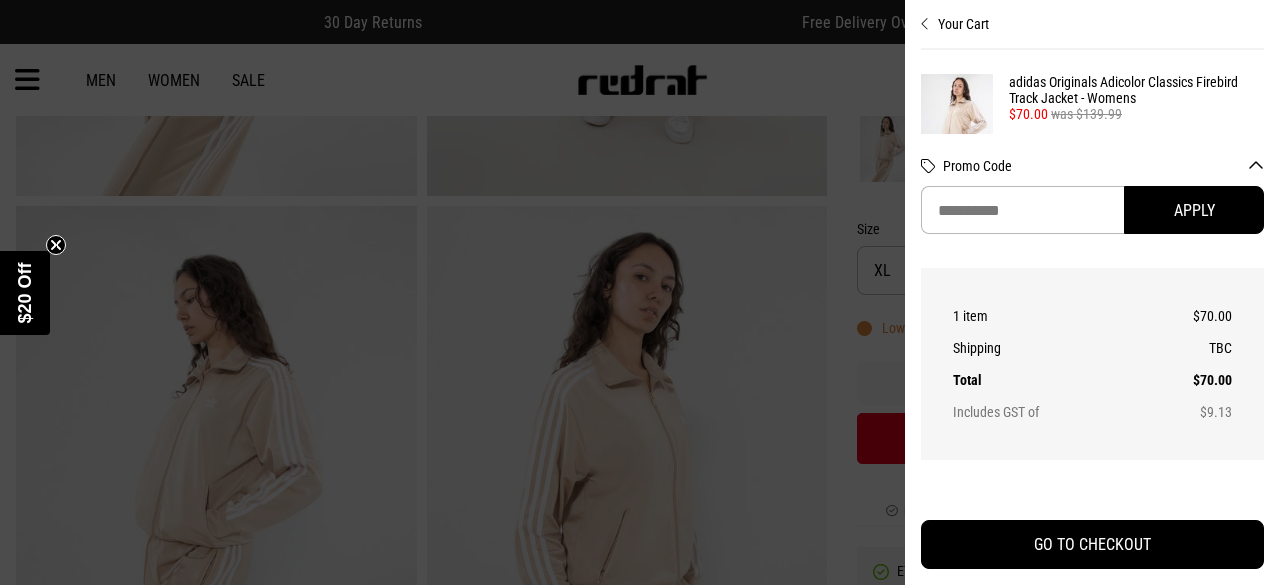 click at bounding box center [640, 292] 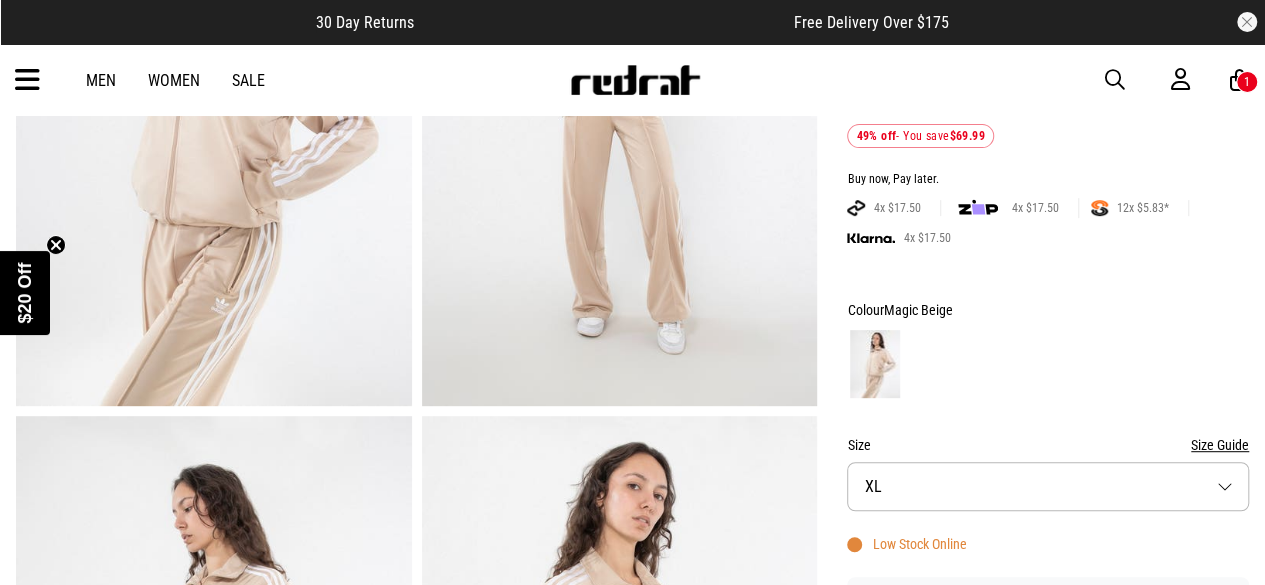 scroll, scrollTop: 0, scrollLeft: 0, axis: both 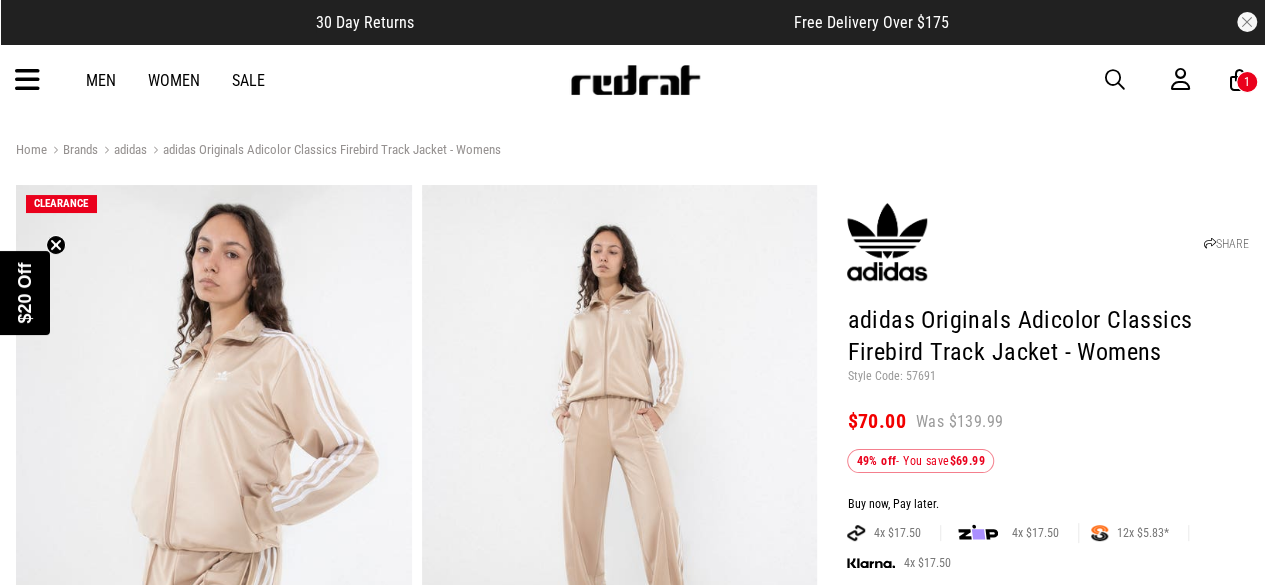click on "adidas" at bounding box center (122, 151) 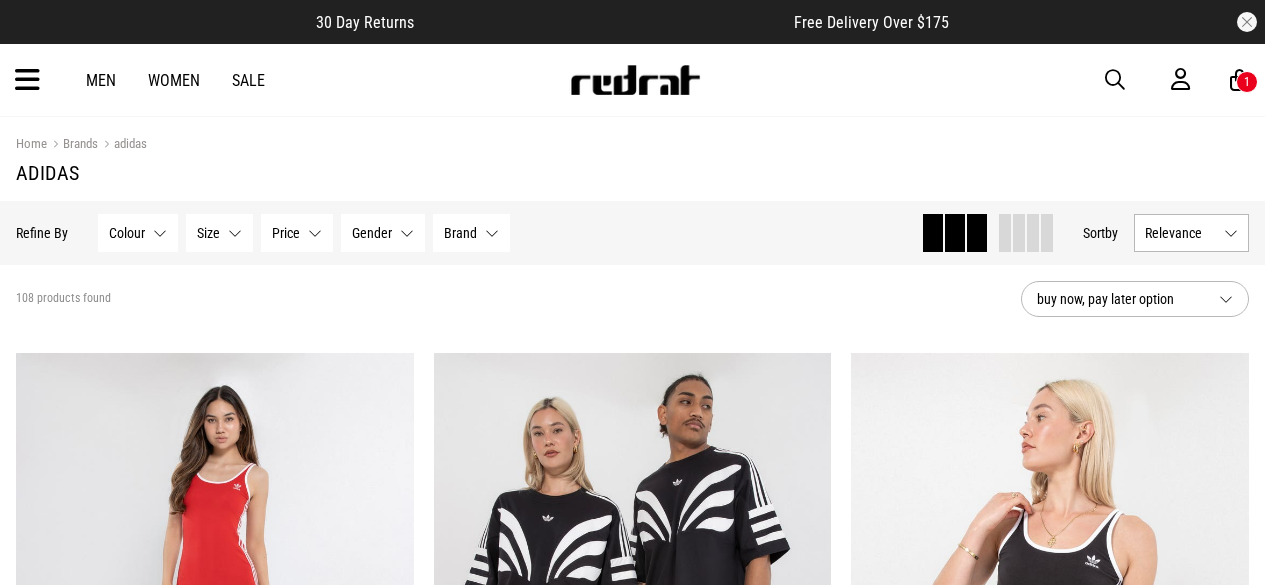 scroll, scrollTop: 0, scrollLeft: 0, axis: both 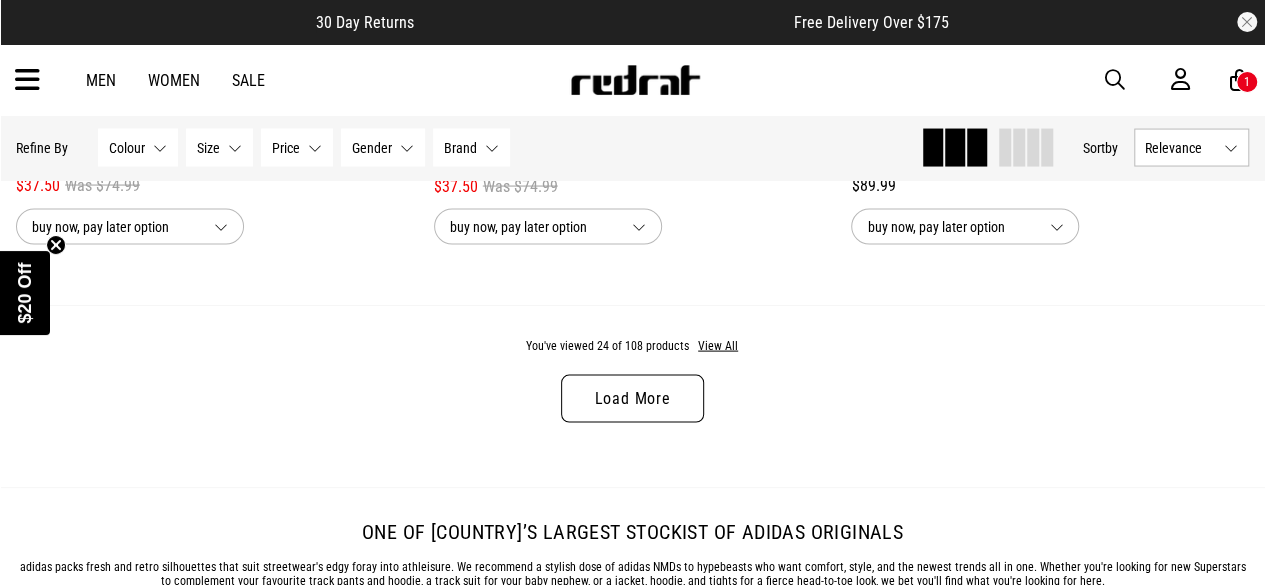 click on "Load More" at bounding box center (632, 399) 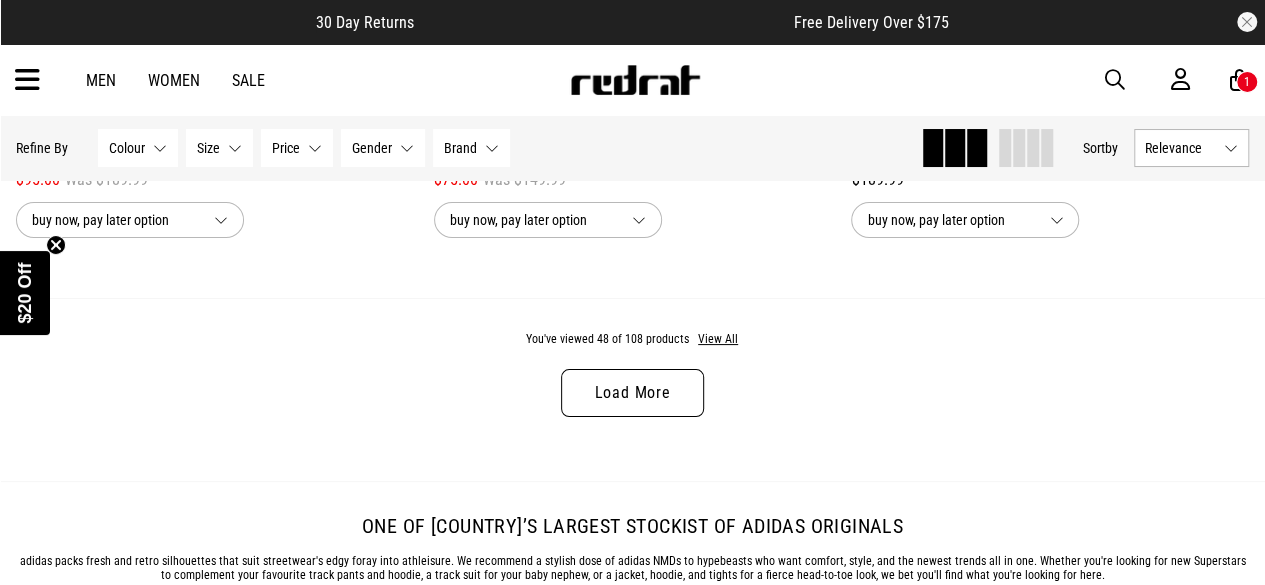 scroll, scrollTop: 11372, scrollLeft: 0, axis: vertical 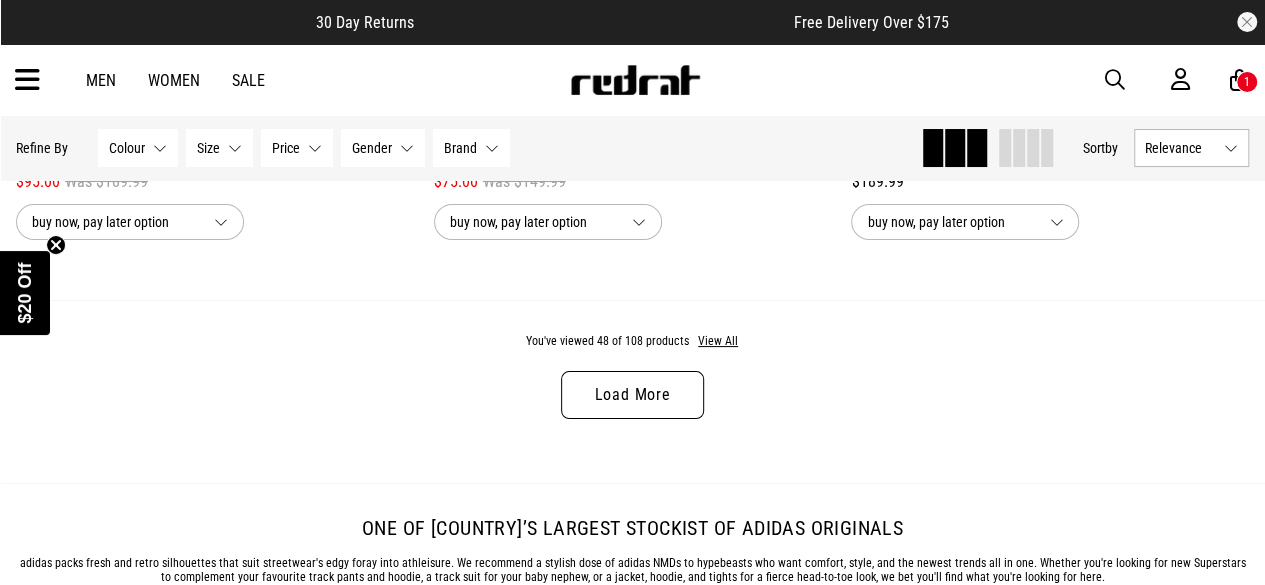 click on "Load More" at bounding box center [632, 395] 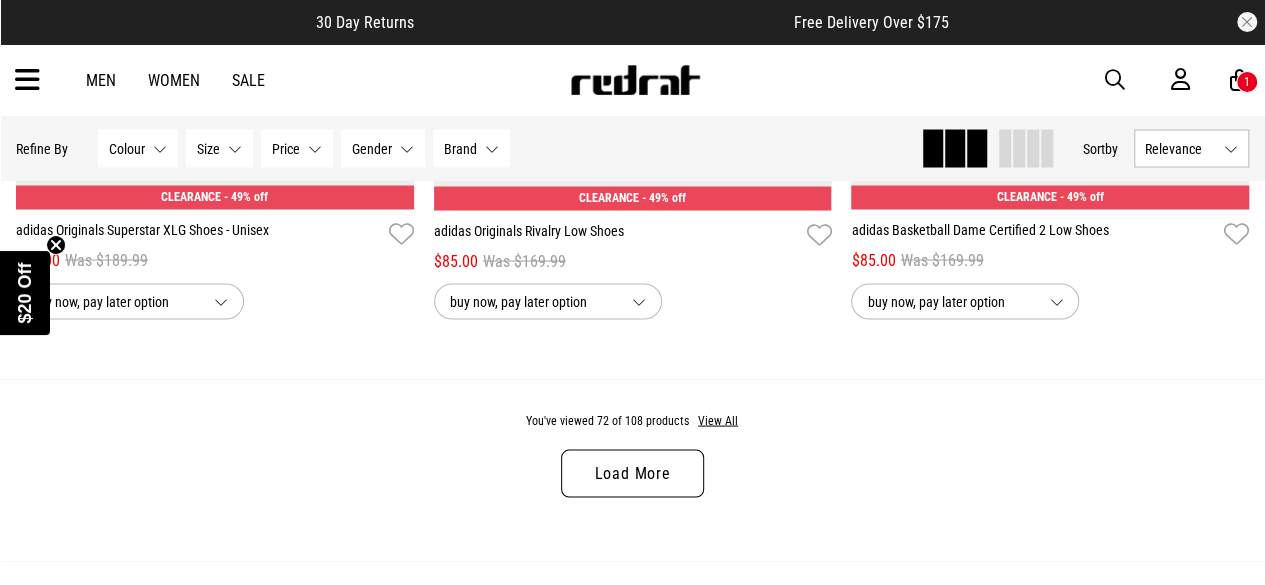 scroll, scrollTop: 16944, scrollLeft: 0, axis: vertical 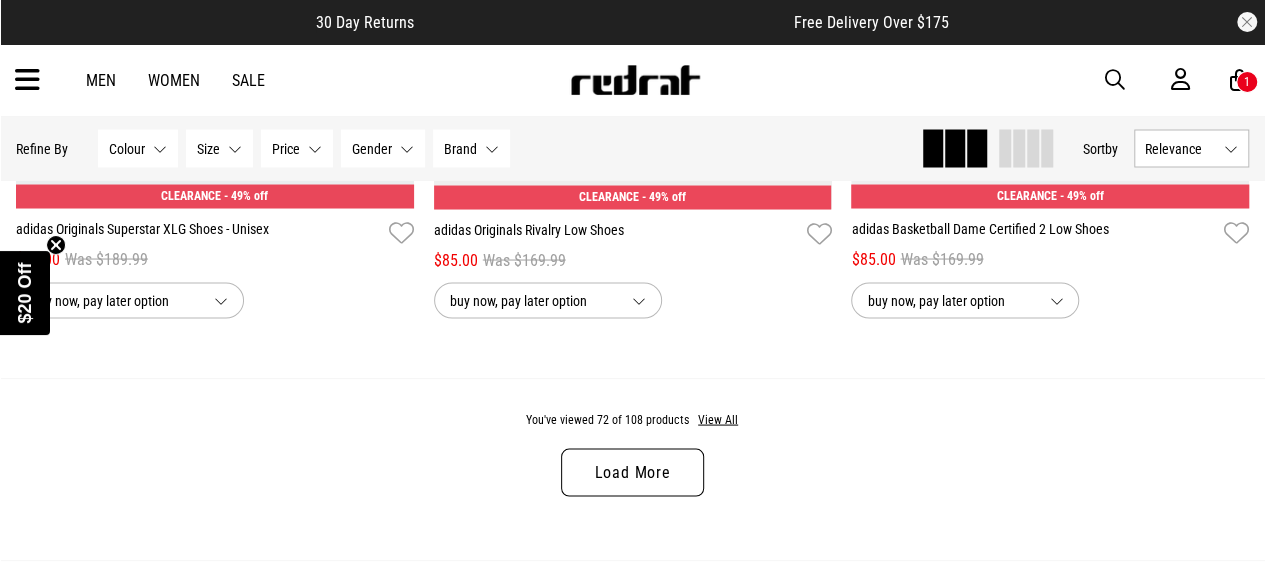 click on "Load More" at bounding box center [632, 472] 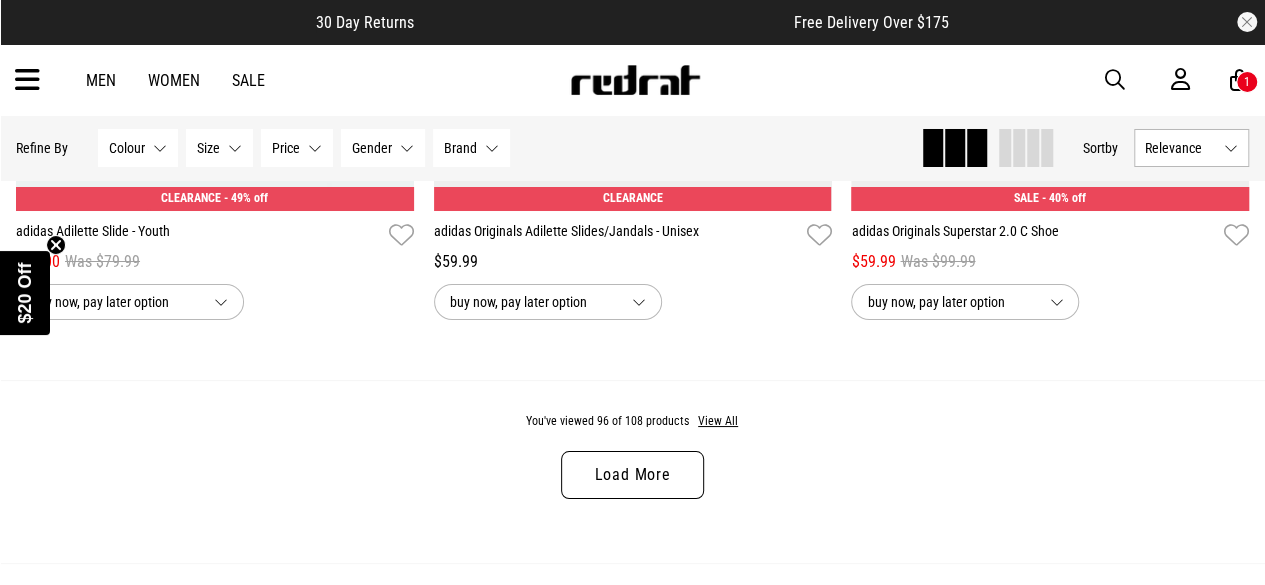 scroll, scrollTop: 22592, scrollLeft: 0, axis: vertical 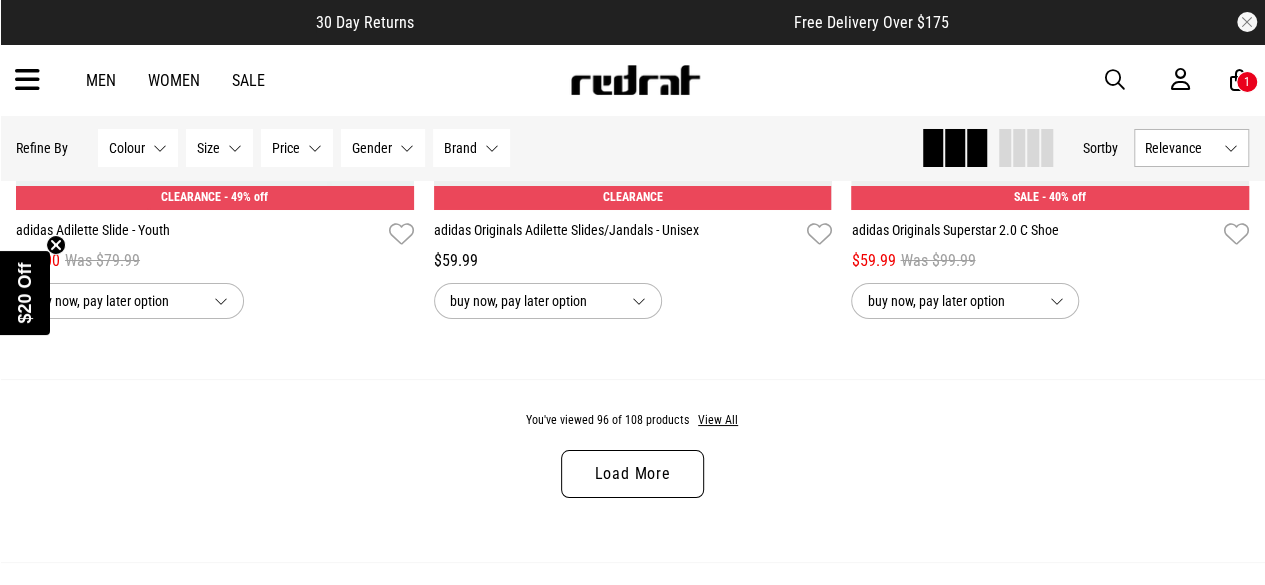 click on "Load More" at bounding box center (632, 474) 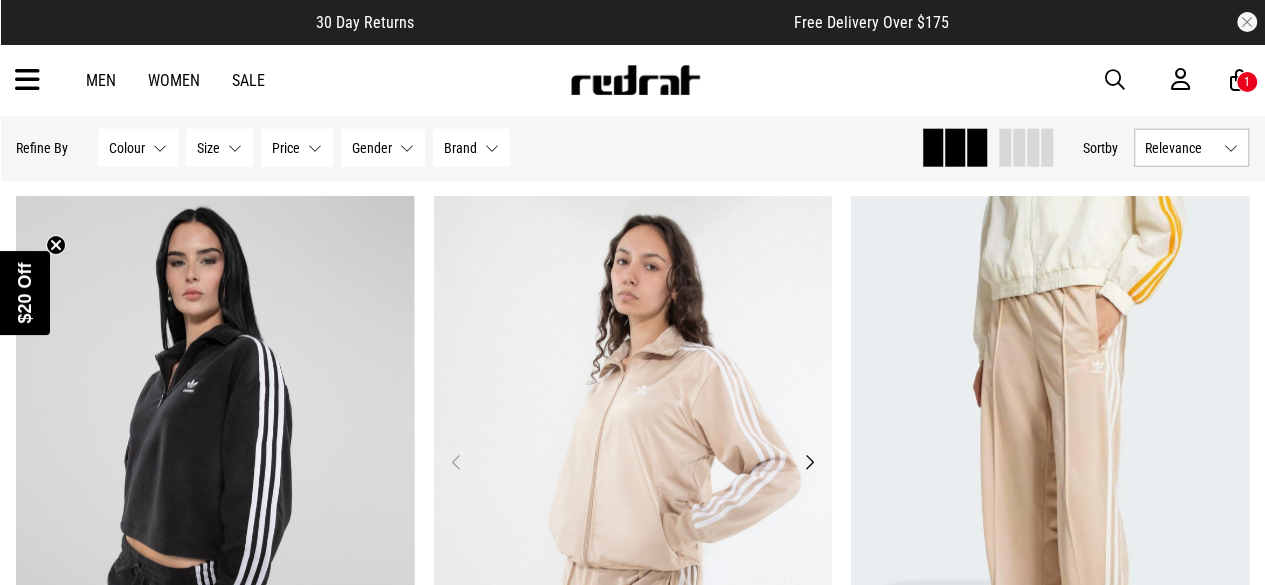 scroll, scrollTop: 10036, scrollLeft: 0, axis: vertical 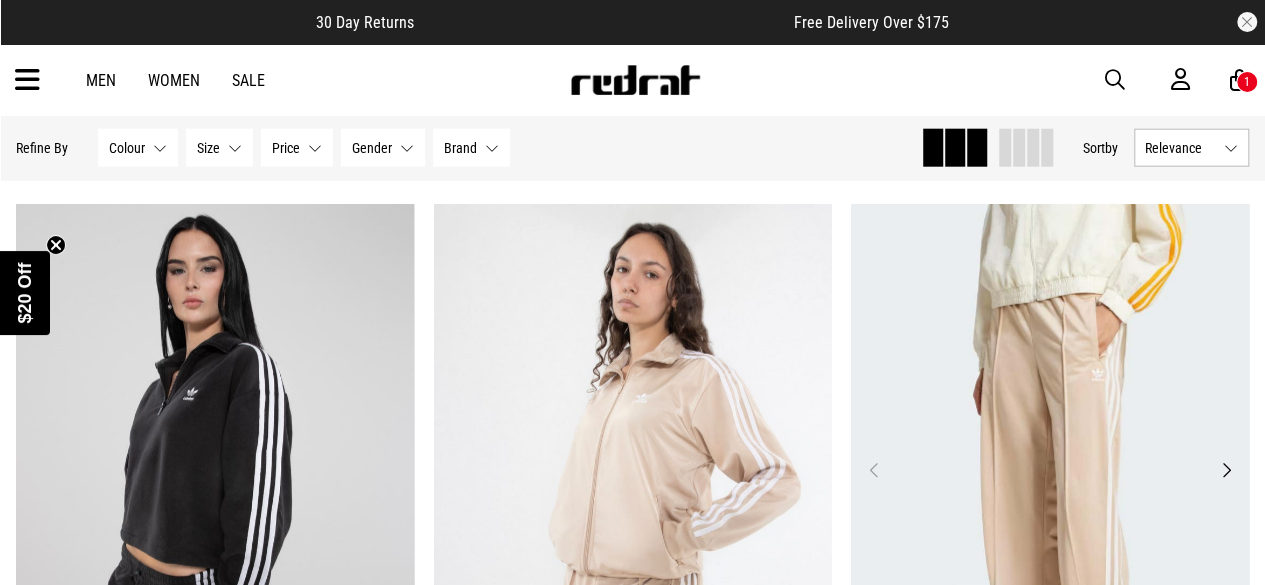 click at bounding box center (1050, 482) 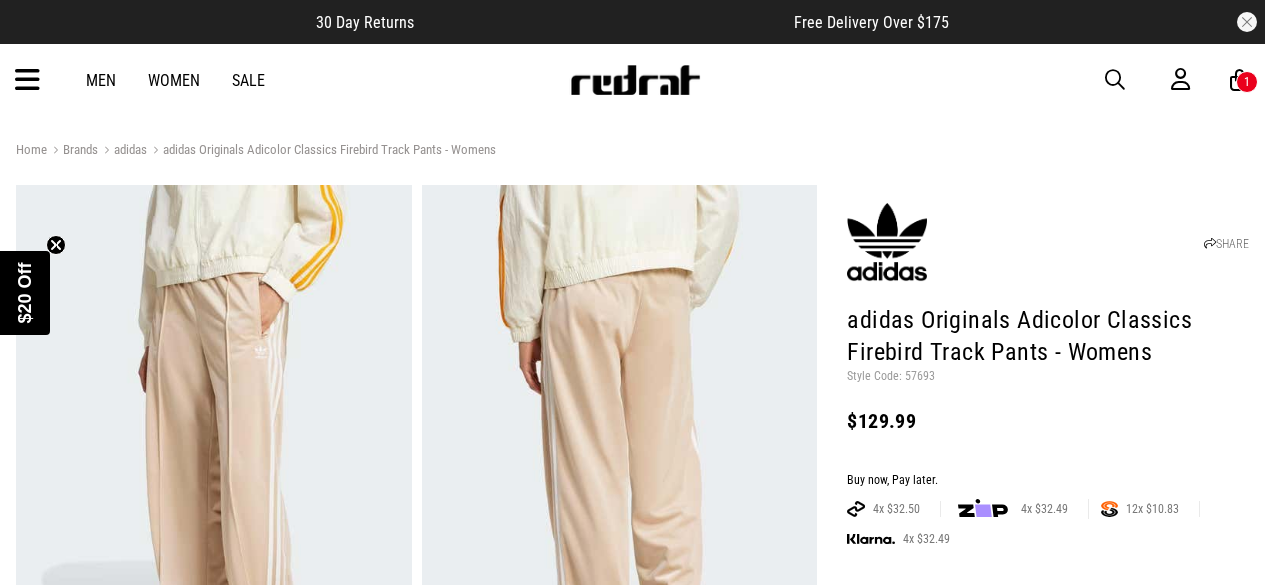 scroll, scrollTop: 0, scrollLeft: 0, axis: both 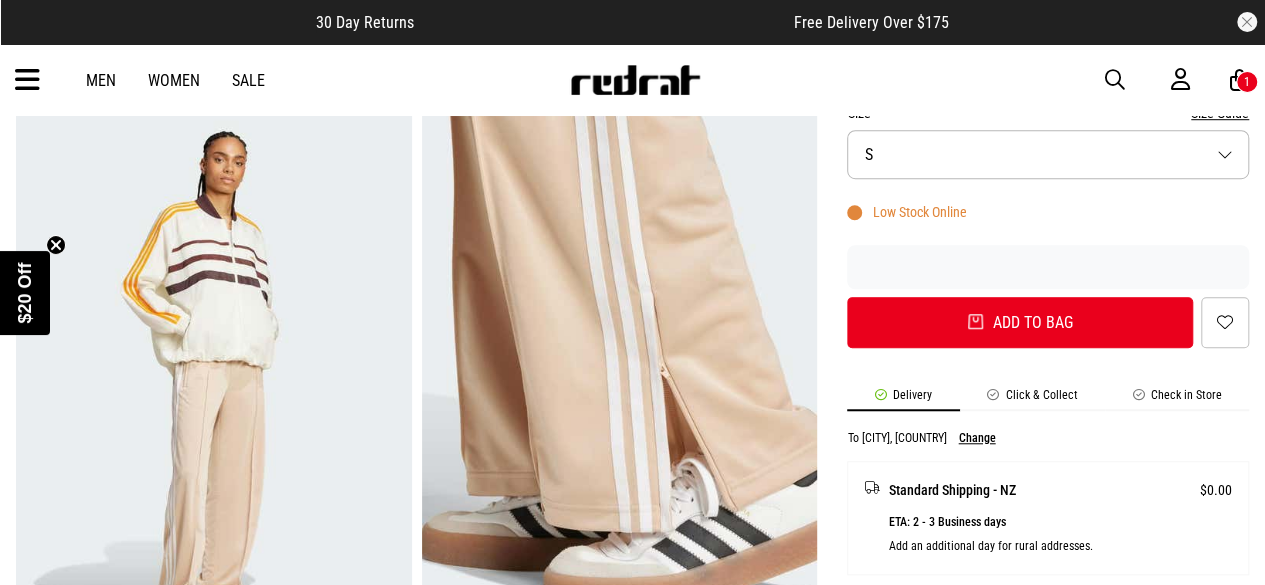click on "Size S" at bounding box center [1048, 154] 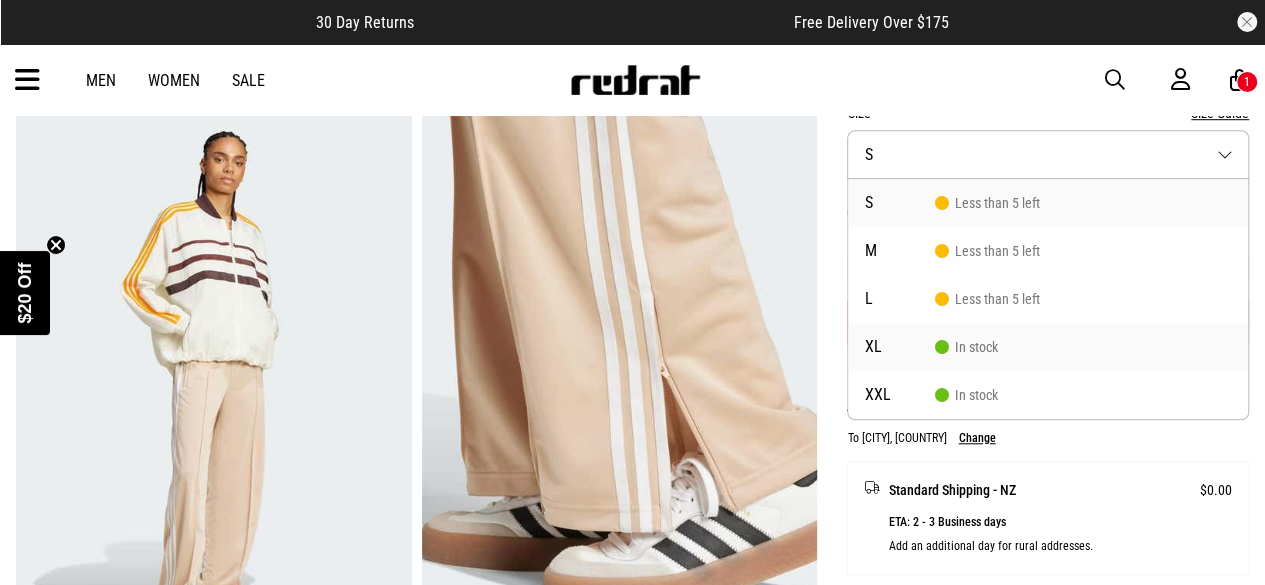click on "XL   In stock" at bounding box center [1048, 347] 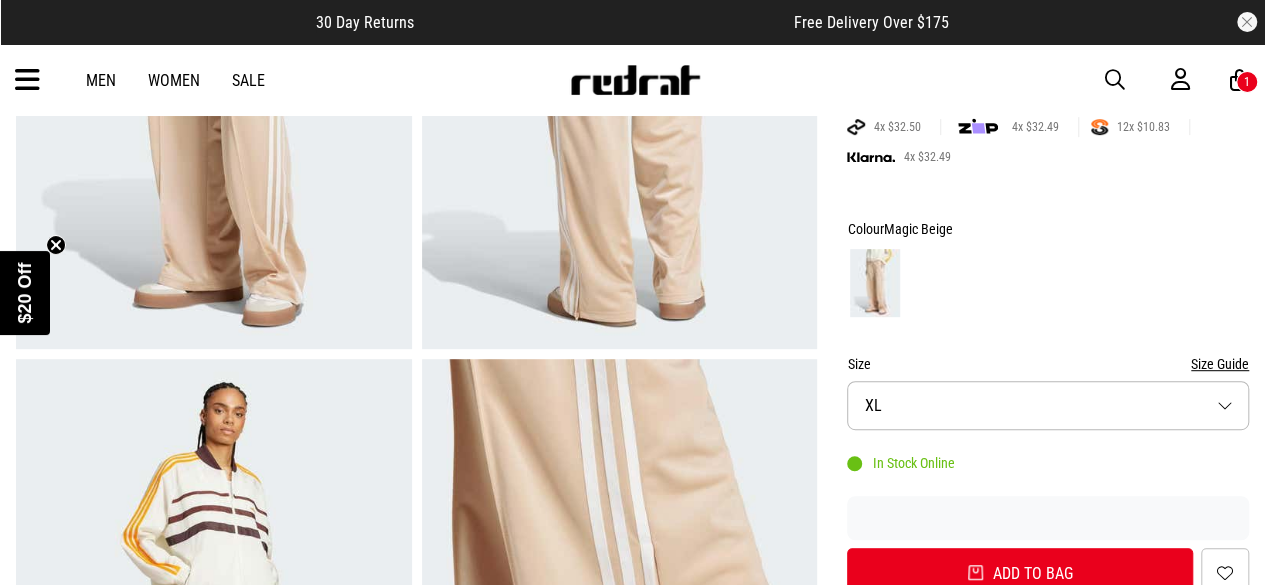 scroll, scrollTop: 383, scrollLeft: 0, axis: vertical 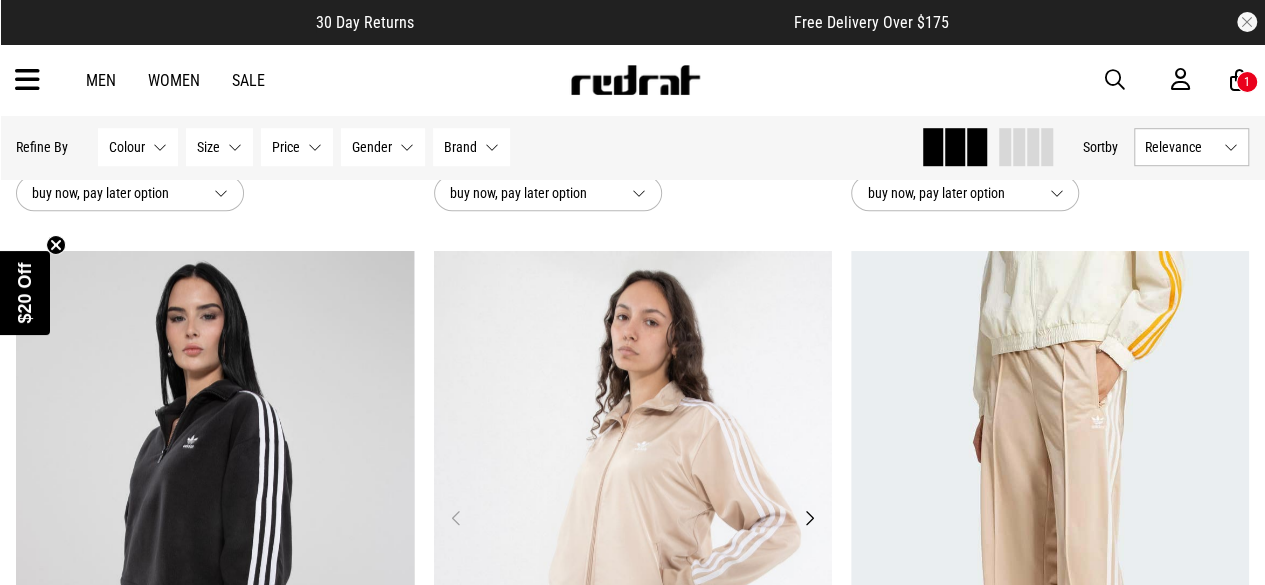 click at bounding box center (633, 529) 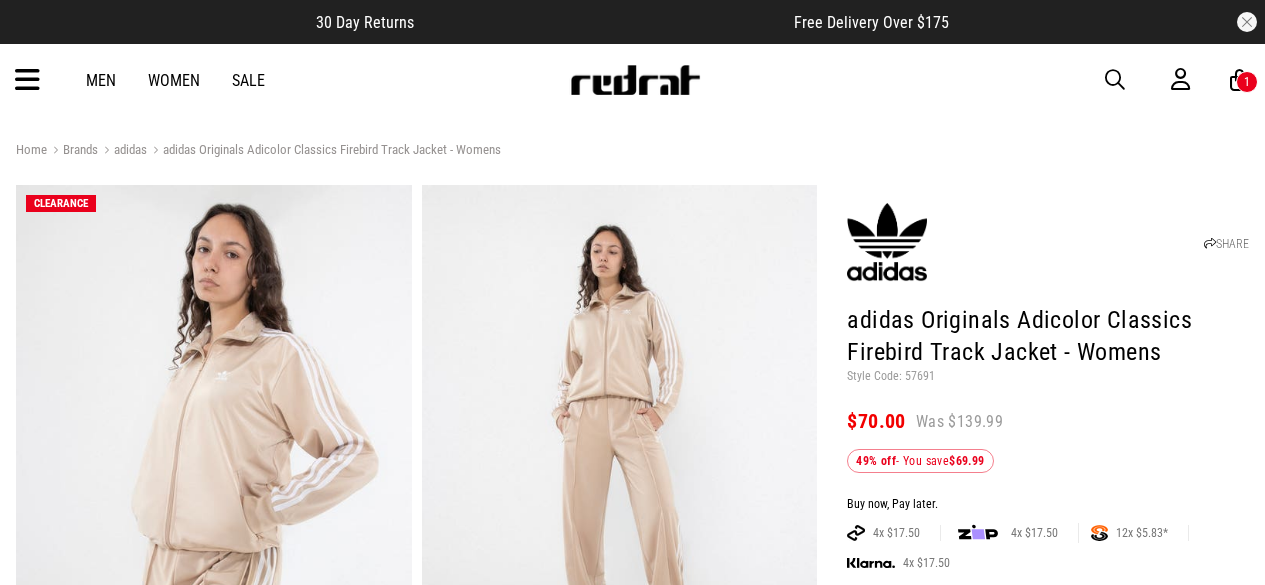 scroll, scrollTop: 0, scrollLeft: 0, axis: both 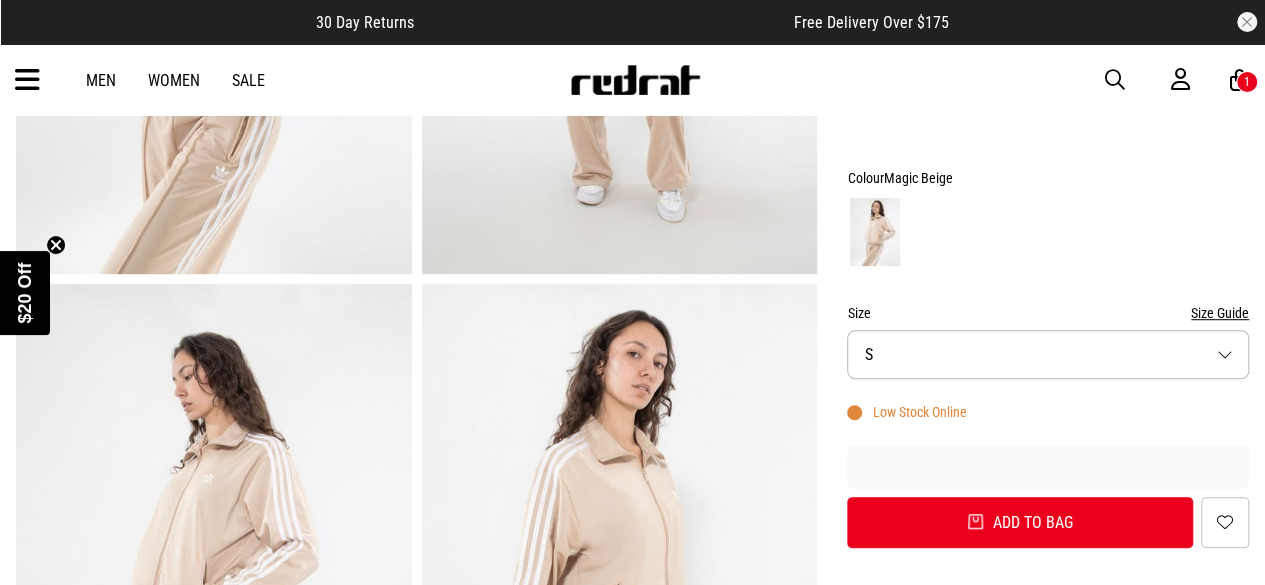 click on "Size S" at bounding box center (1048, 354) 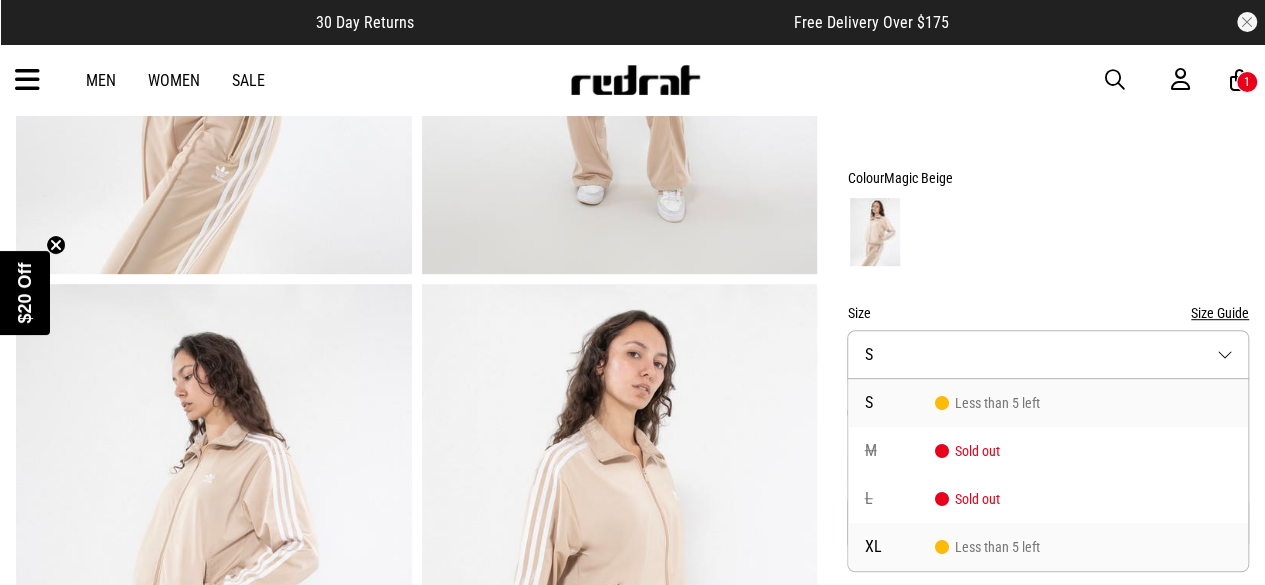 click on "Less than 5 left" at bounding box center [986, 547] 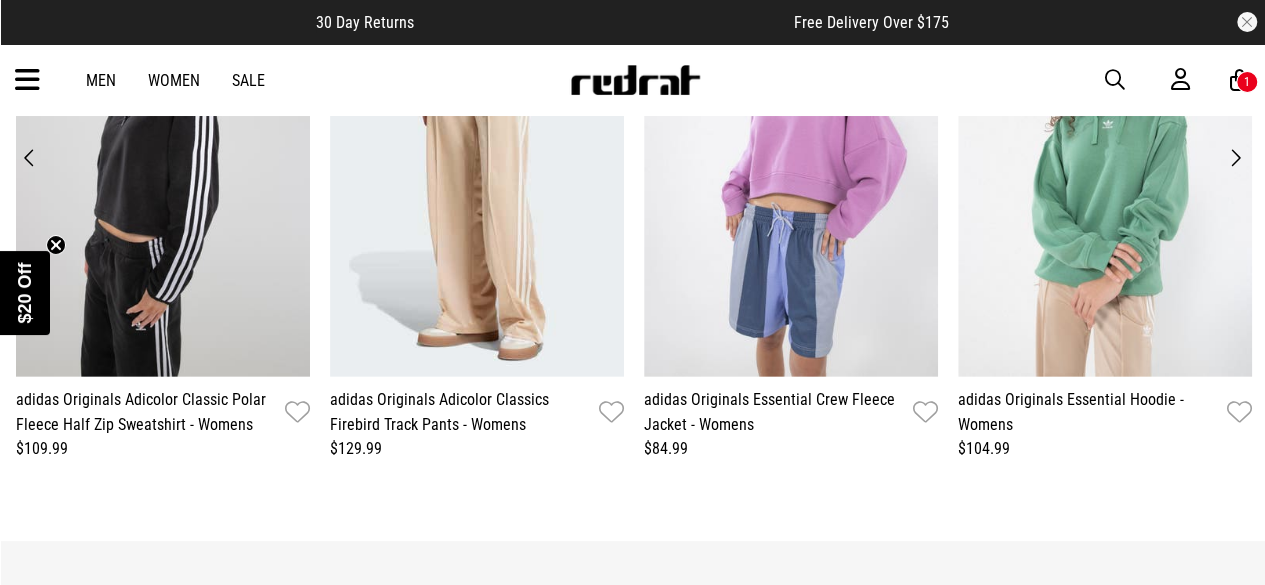 scroll, scrollTop: 2938, scrollLeft: 0, axis: vertical 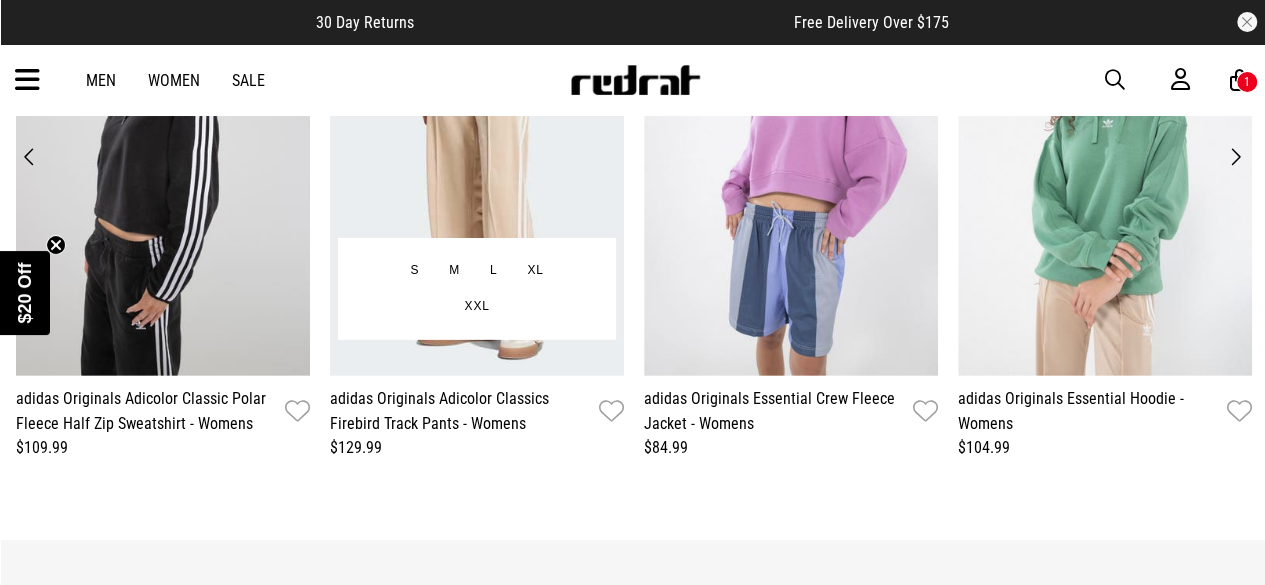 click at bounding box center [477, 173] 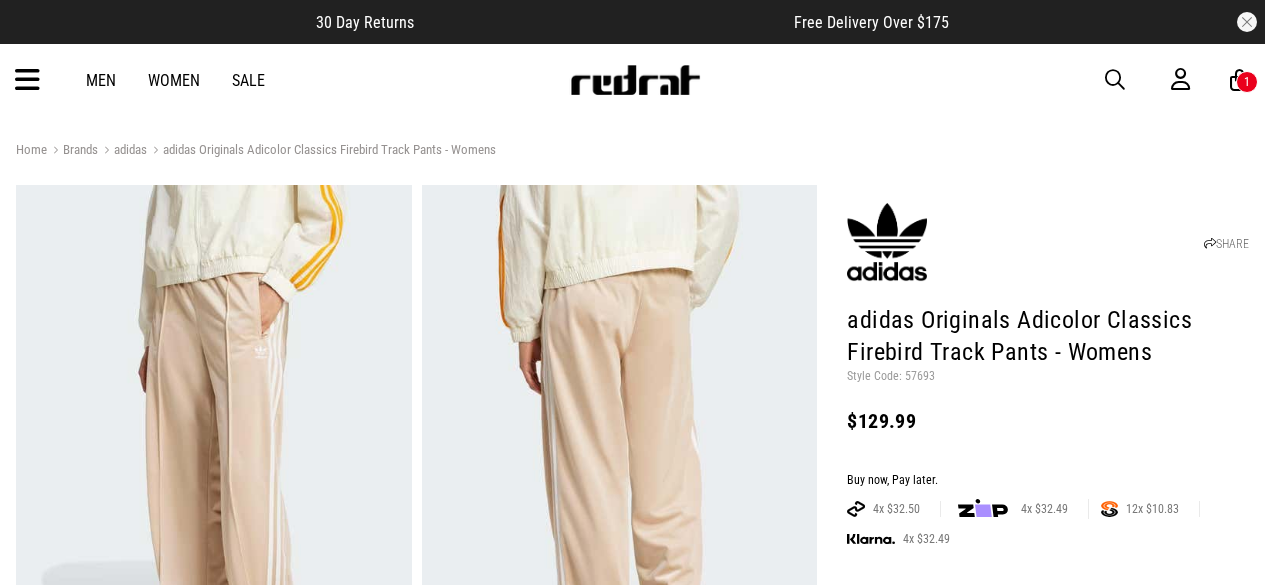 scroll, scrollTop: 0, scrollLeft: 0, axis: both 